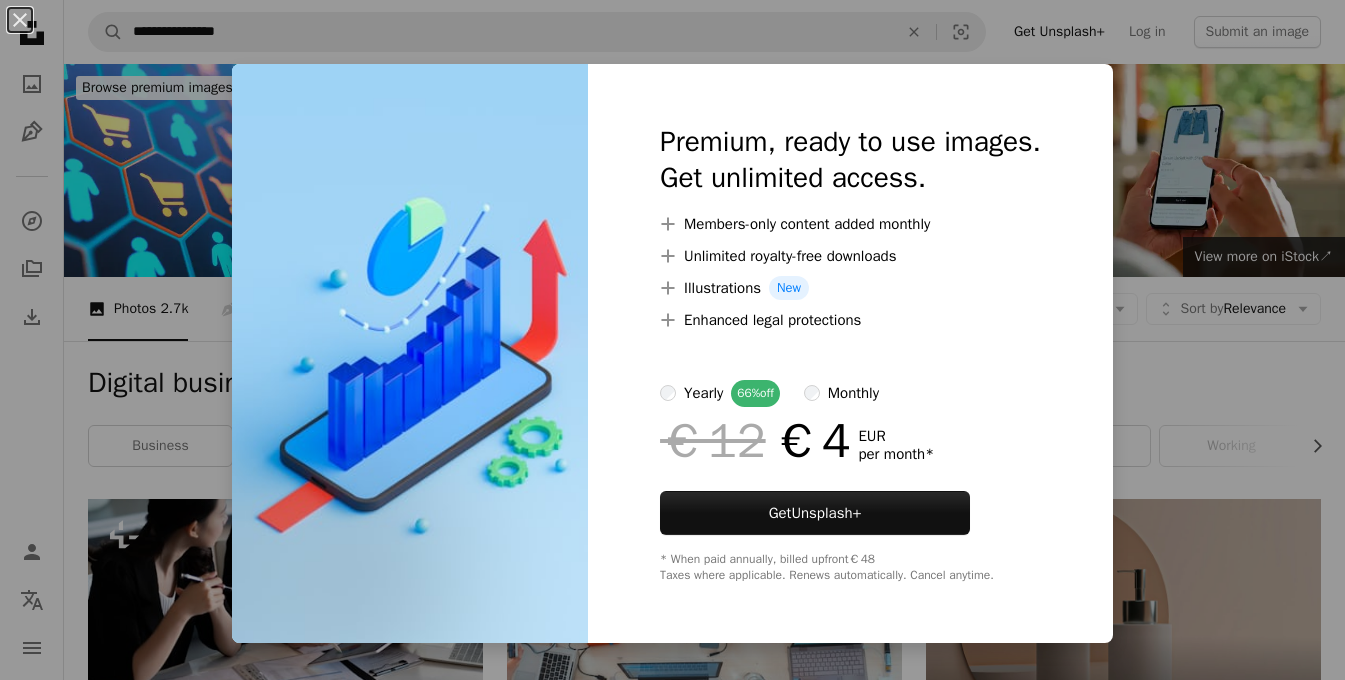 scroll, scrollTop: 1200, scrollLeft: 0, axis: vertical 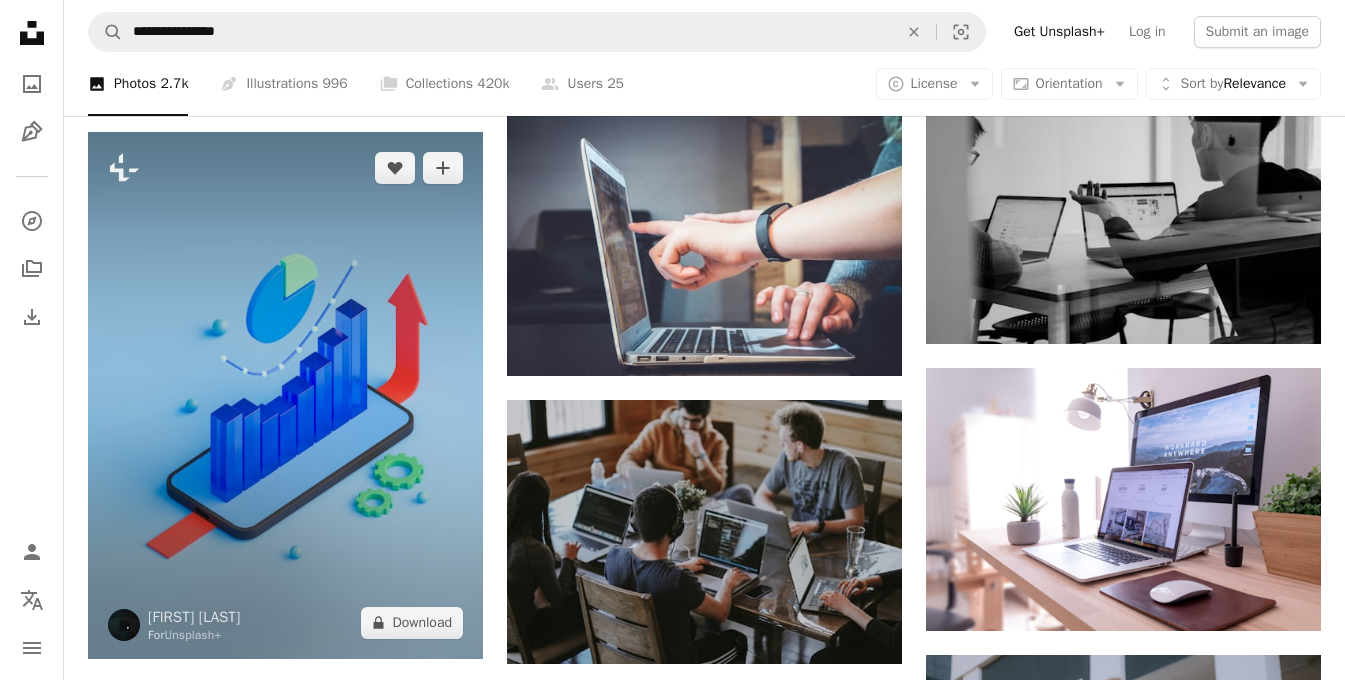 click at bounding box center [285, 395] 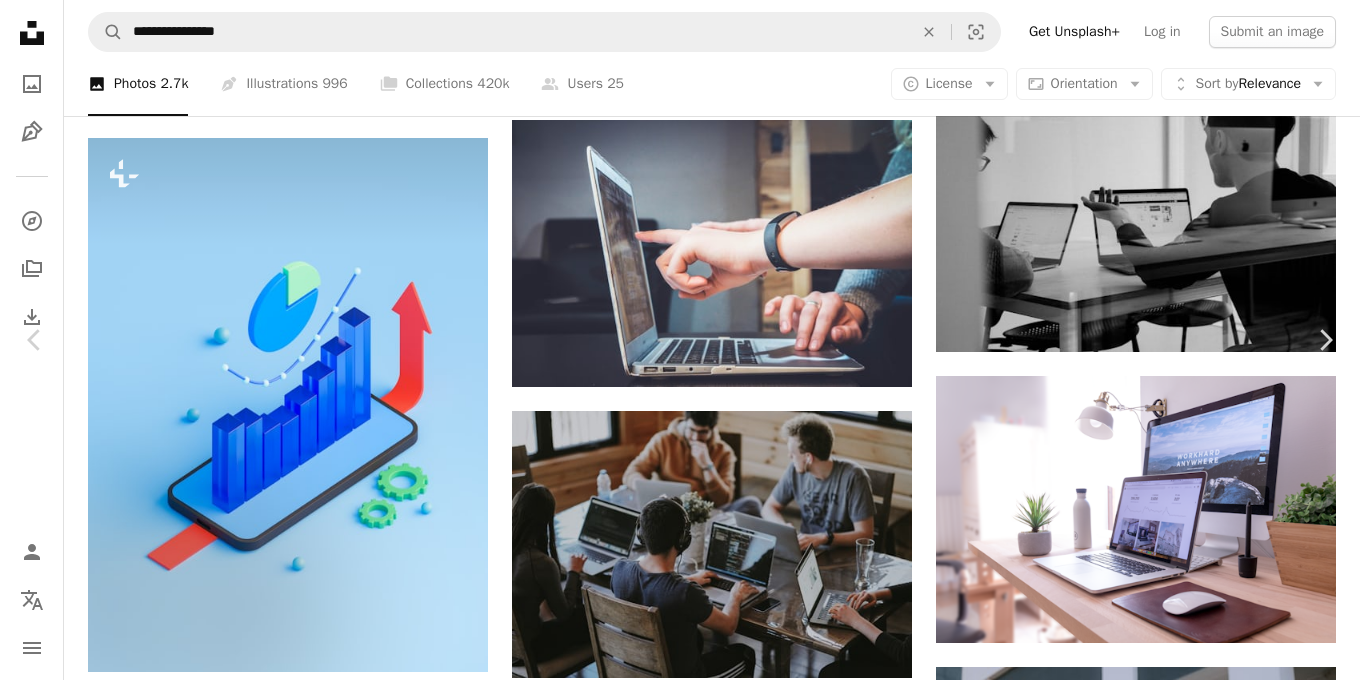 scroll, scrollTop: 960, scrollLeft: 0, axis: vertical 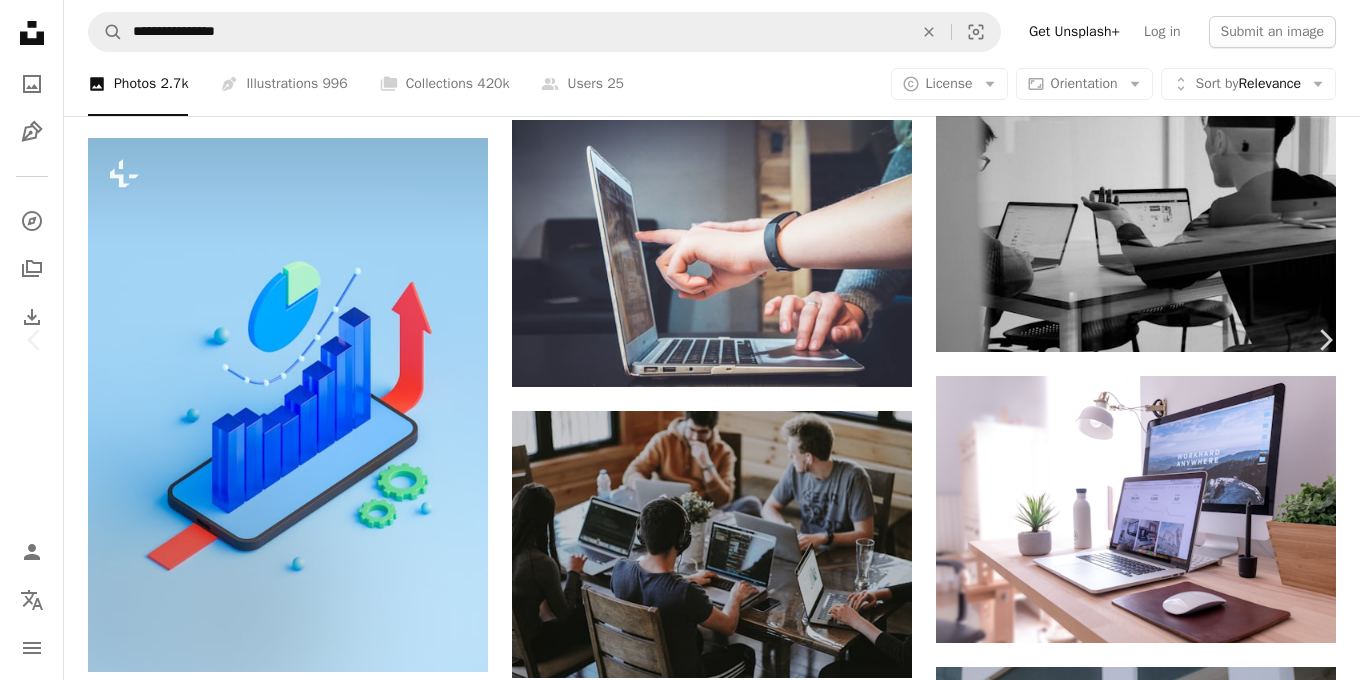 type 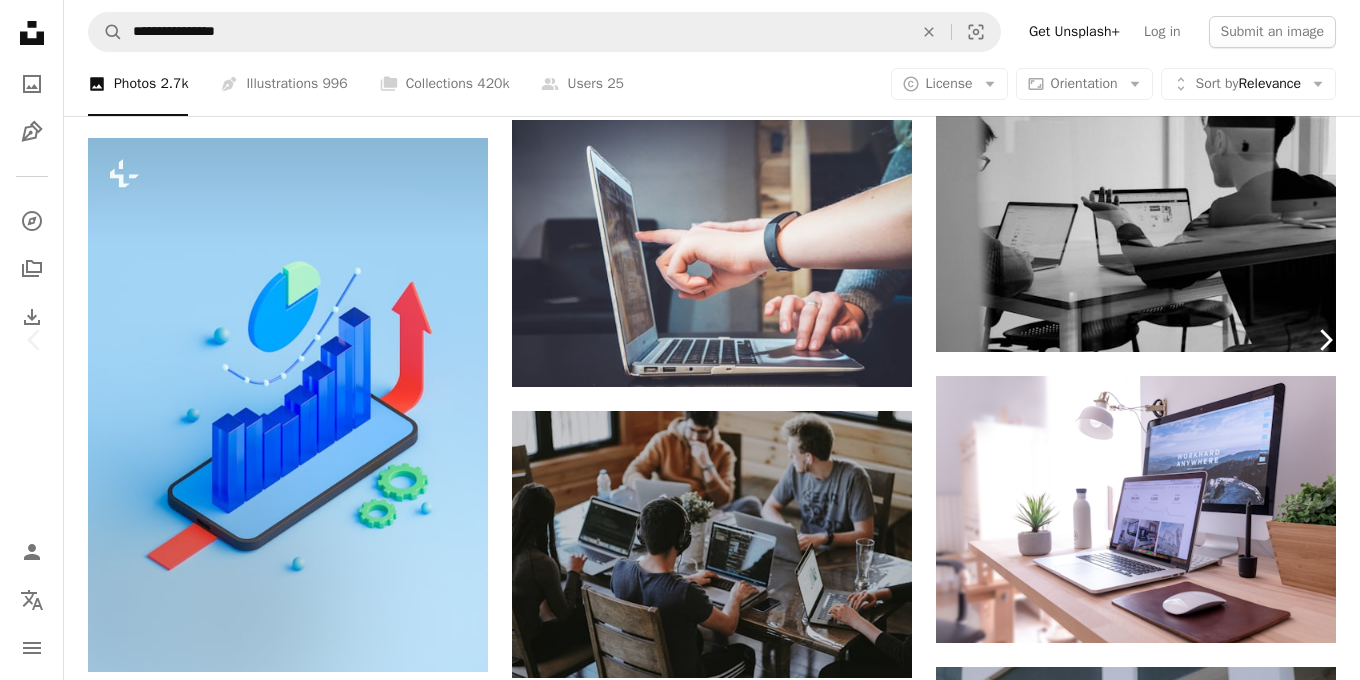 click on "Chevron right" 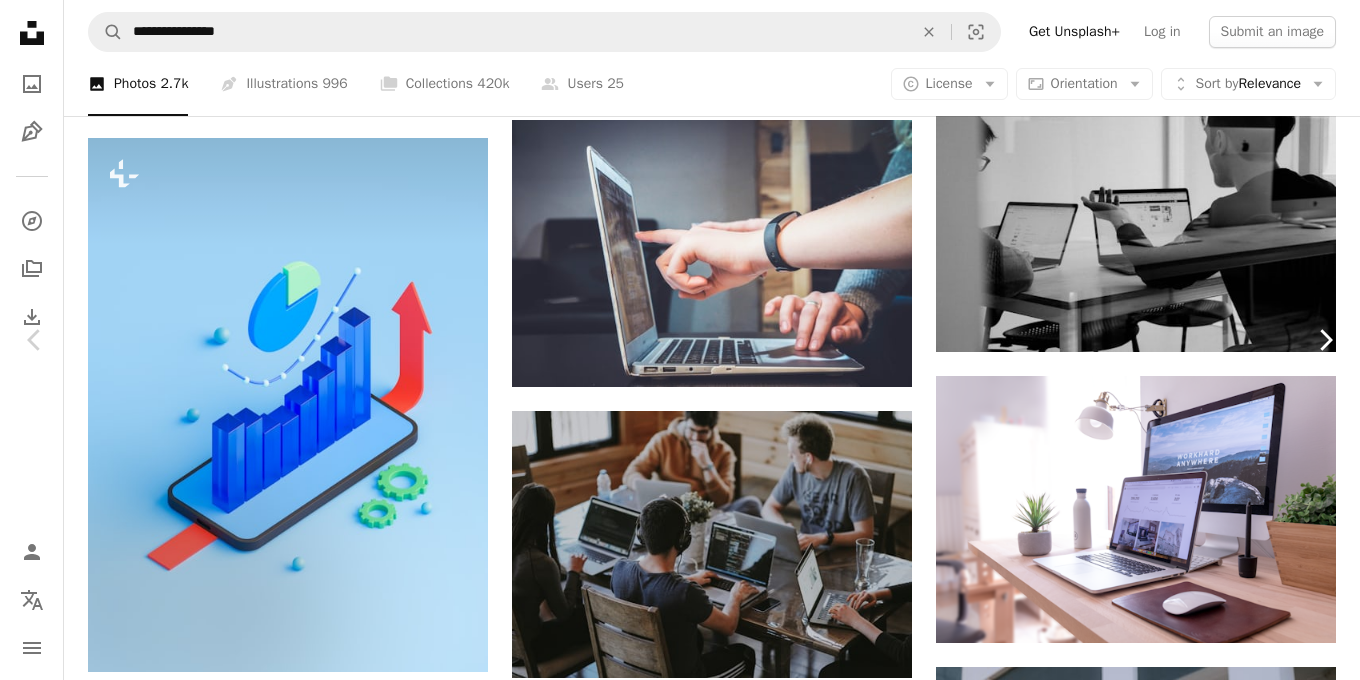 click on "Chevron right" 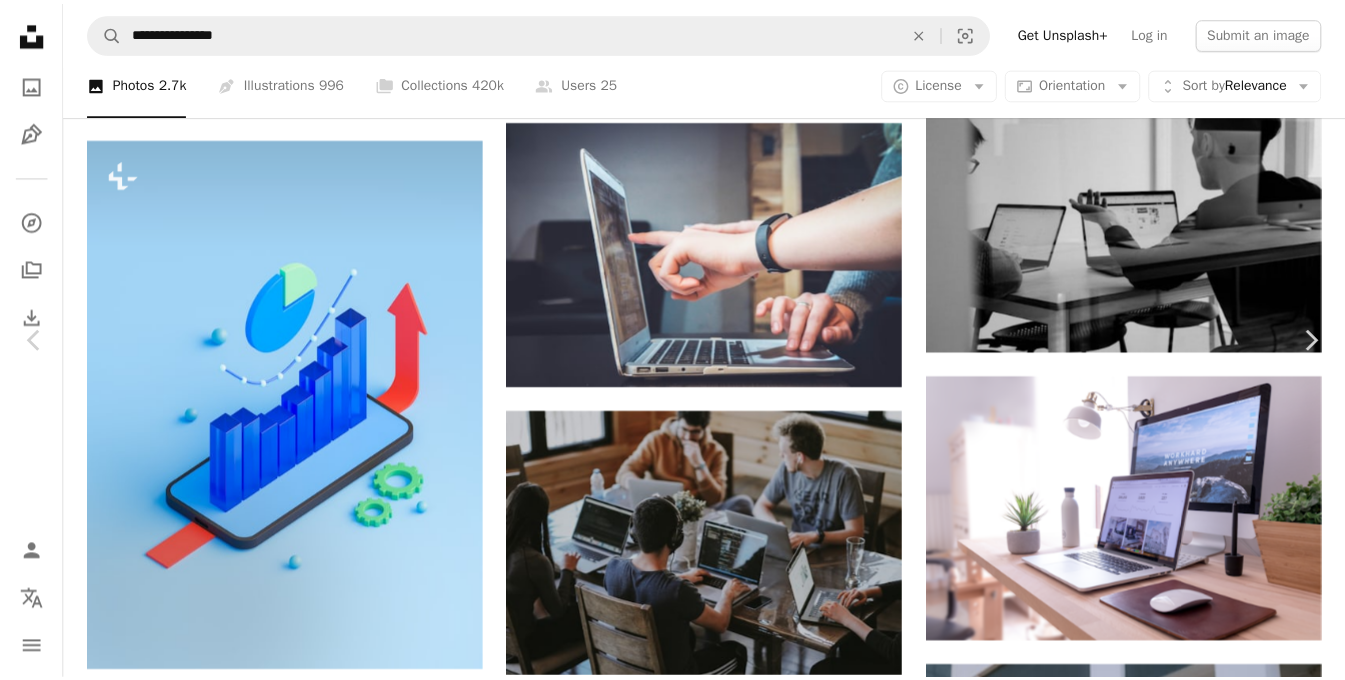 scroll, scrollTop: 0, scrollLeft: 0, axis: both 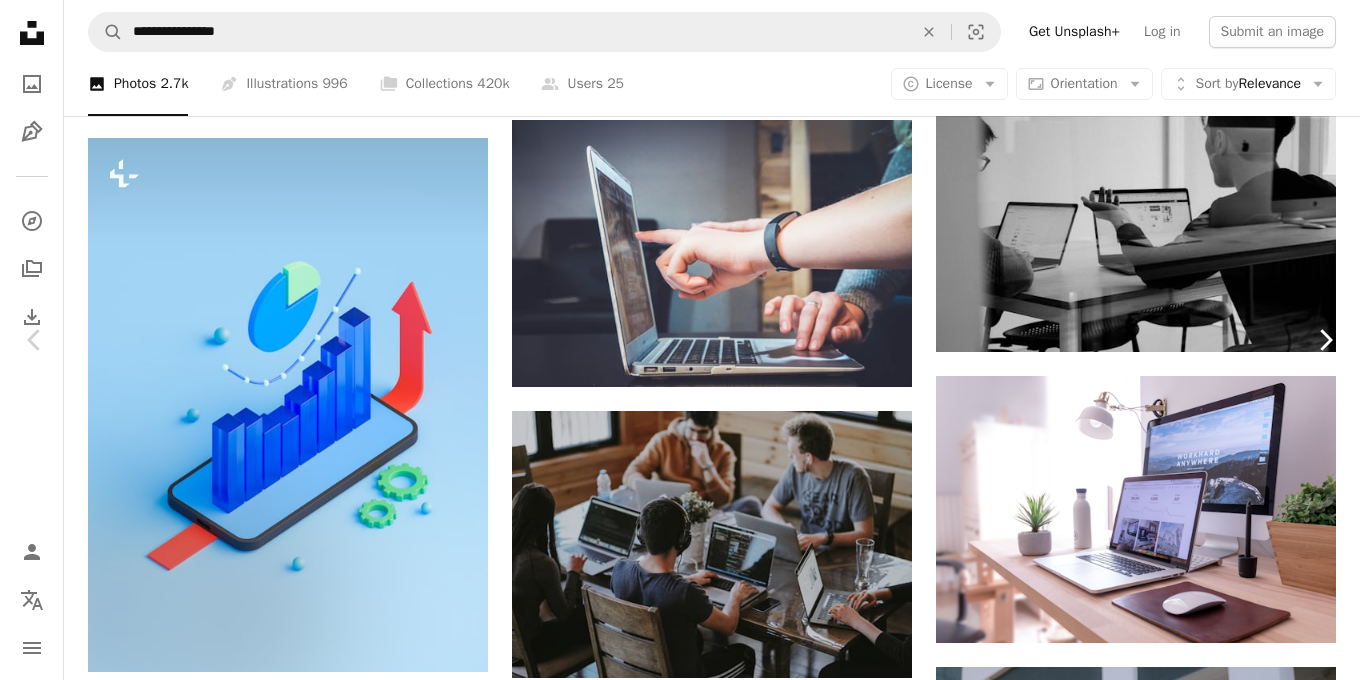 click on "Chevron right" 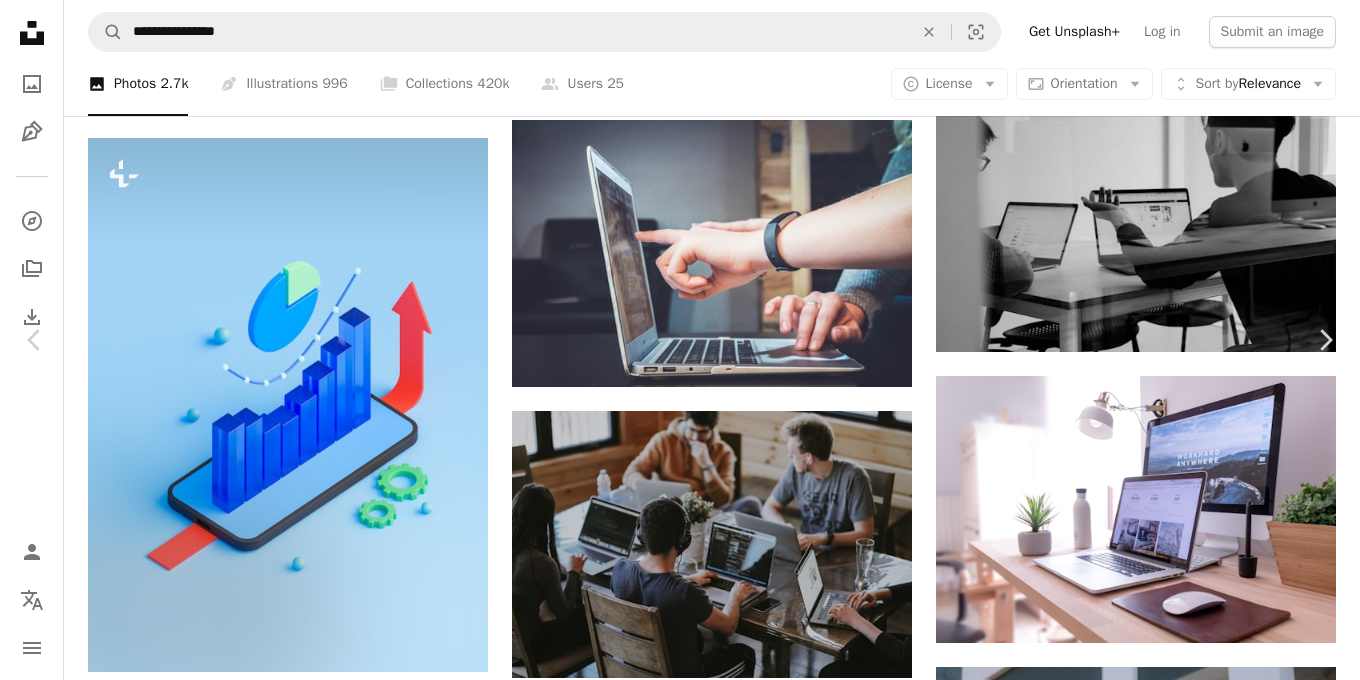 click on "**********" at bounding box center (680, 1019) 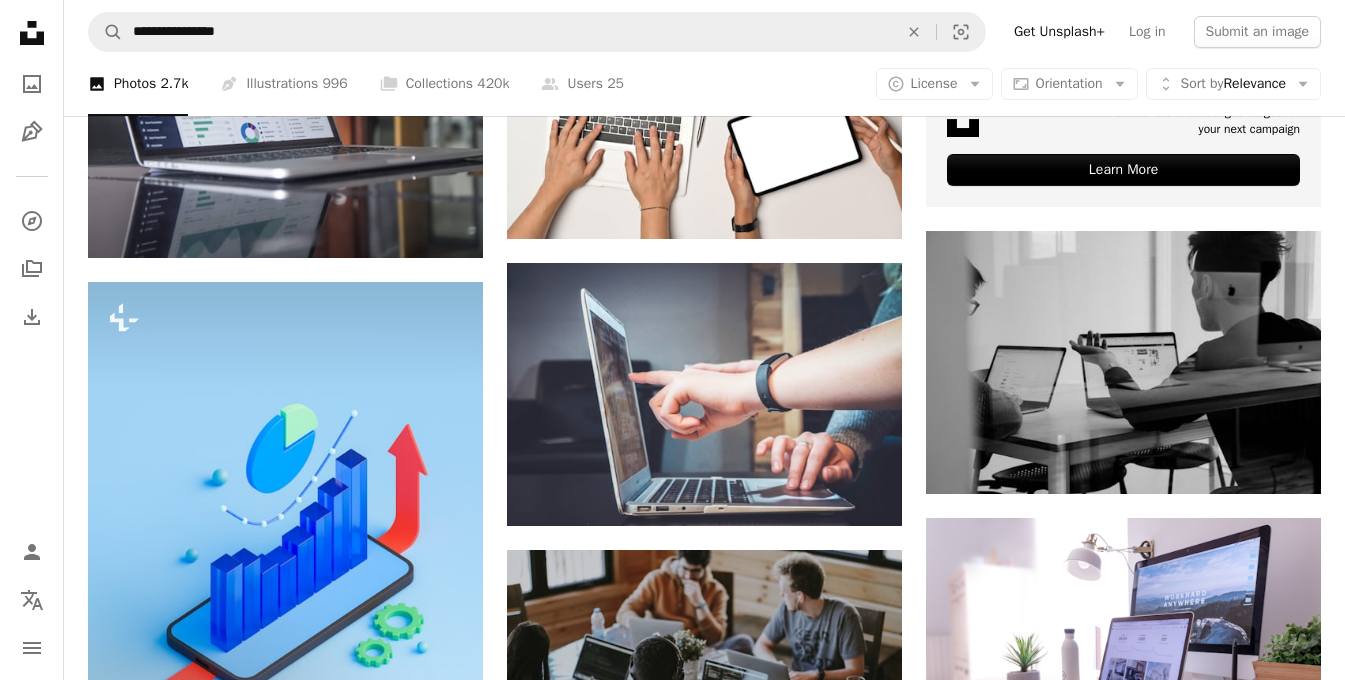scroll, scrollTop: 480, scrollLeft: 0, axis: vertical 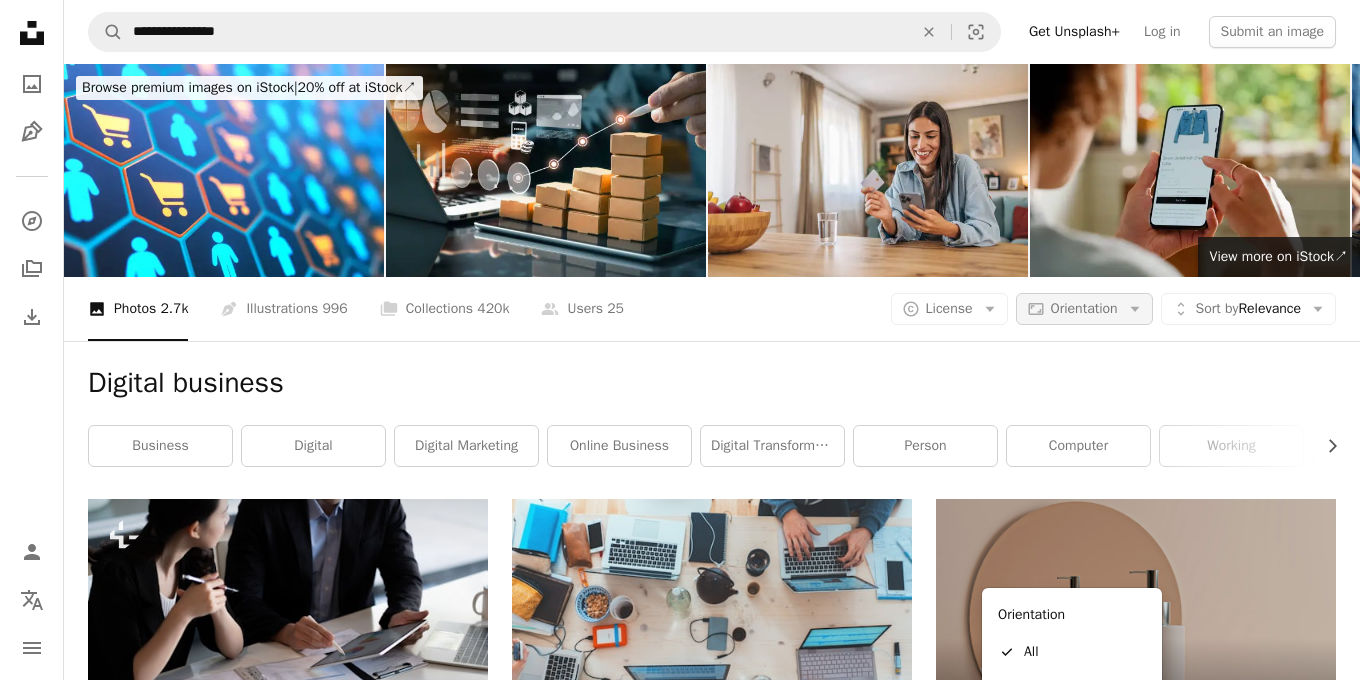 click on "Aspect ratio Orientation Arrow down" at bounding box center [1084, 309] 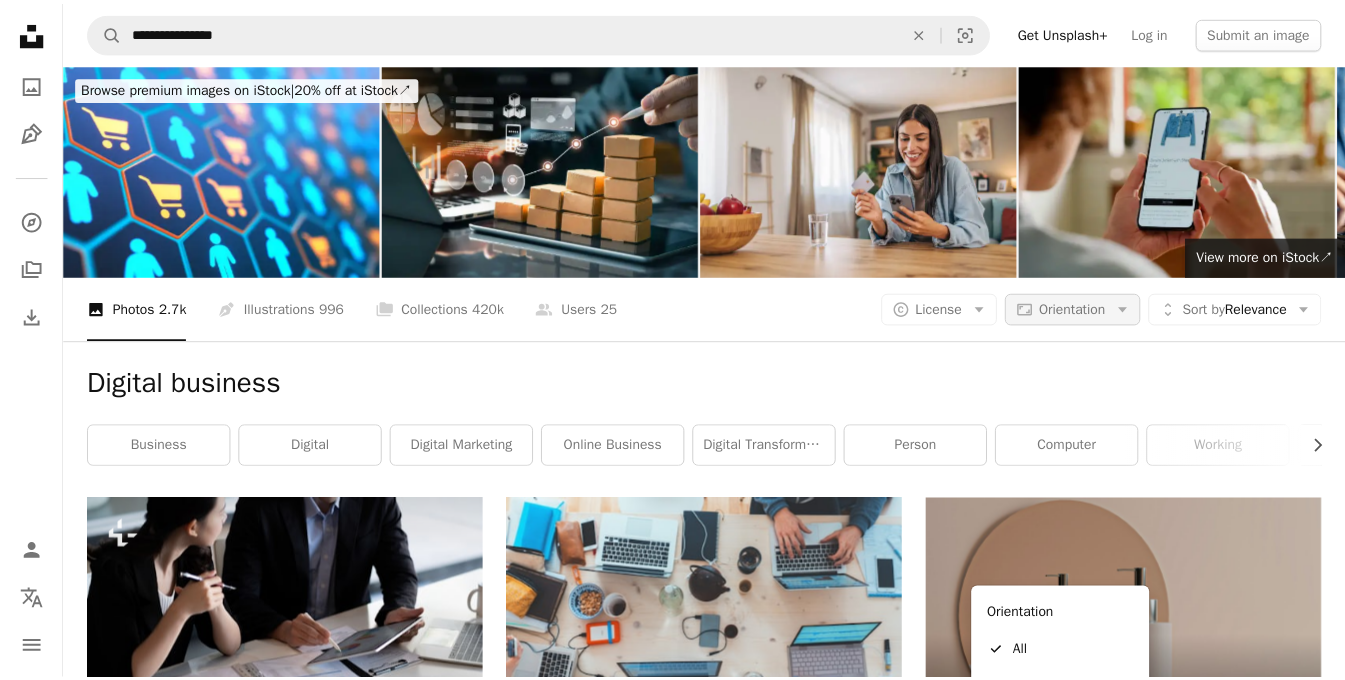 scroll, scrollTop: 480, scrollLeft: 0, axis: vertical 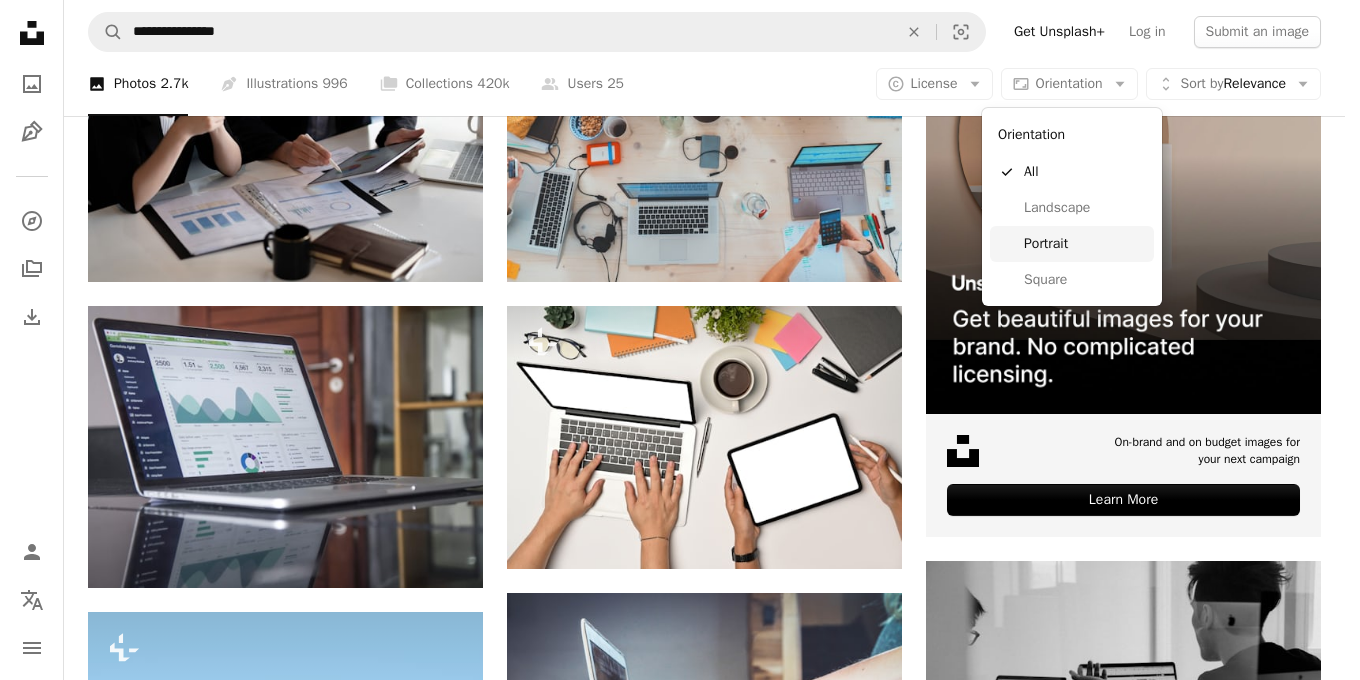click on "Portrait" at bounding box center [1085, 244] 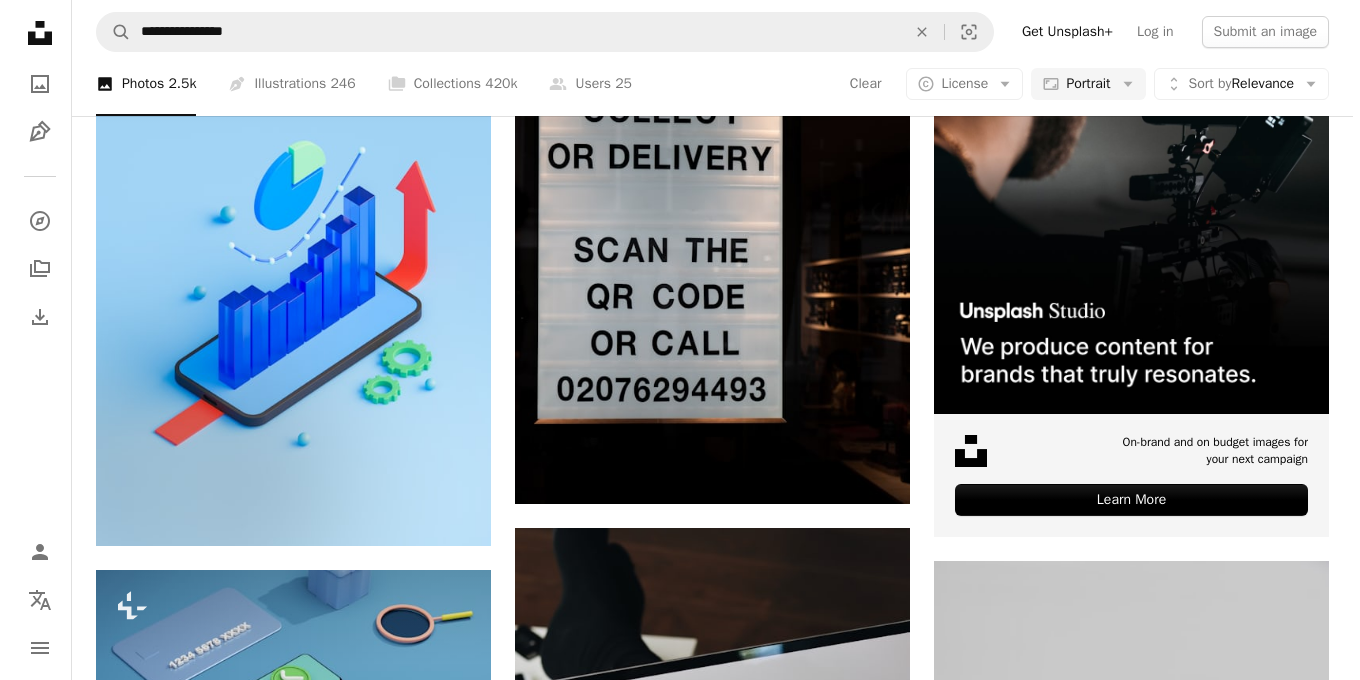 scroll, scrollTop: 960, scrollLeft: 0, axis: vertical 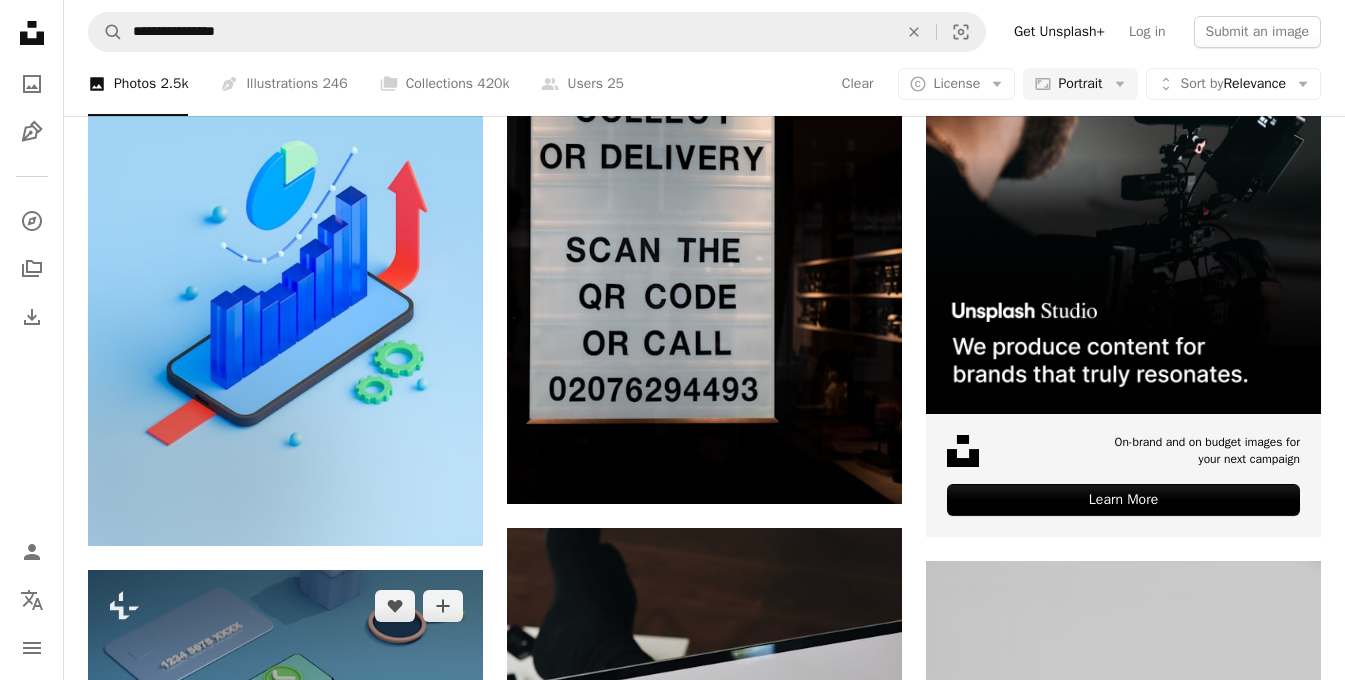 click at bounding box center (285, 807) 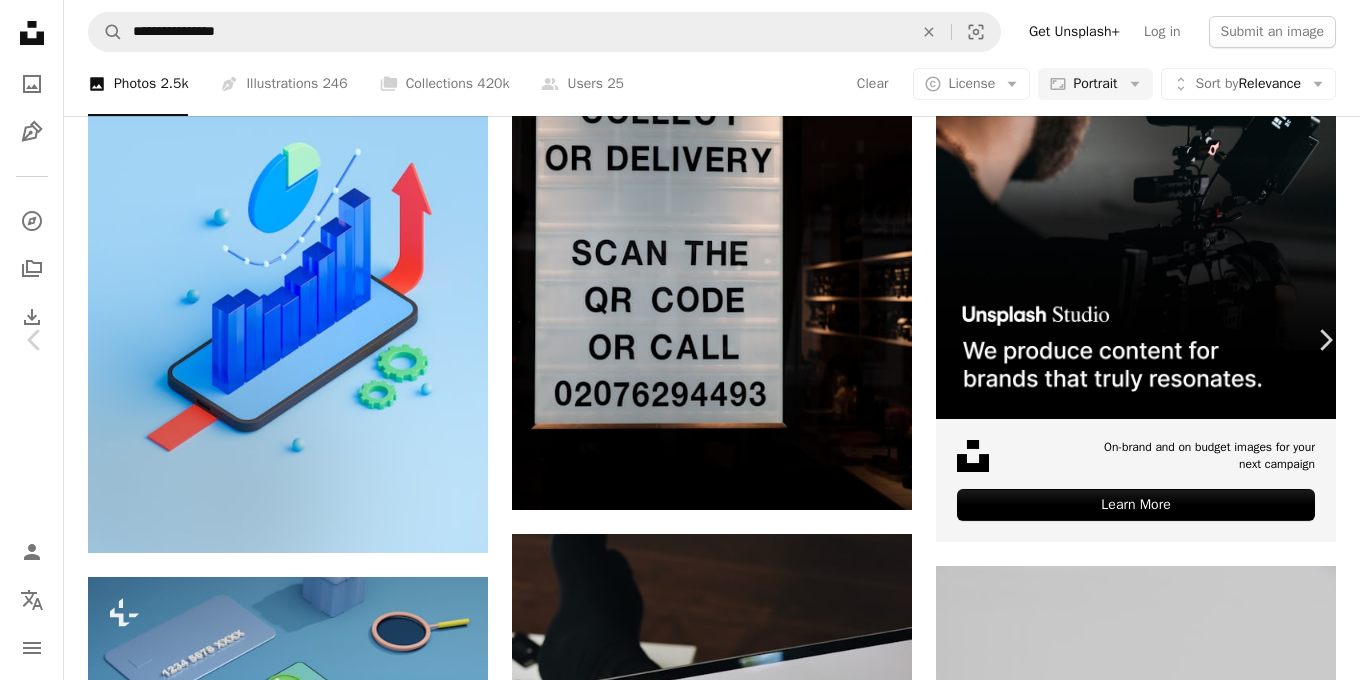 type 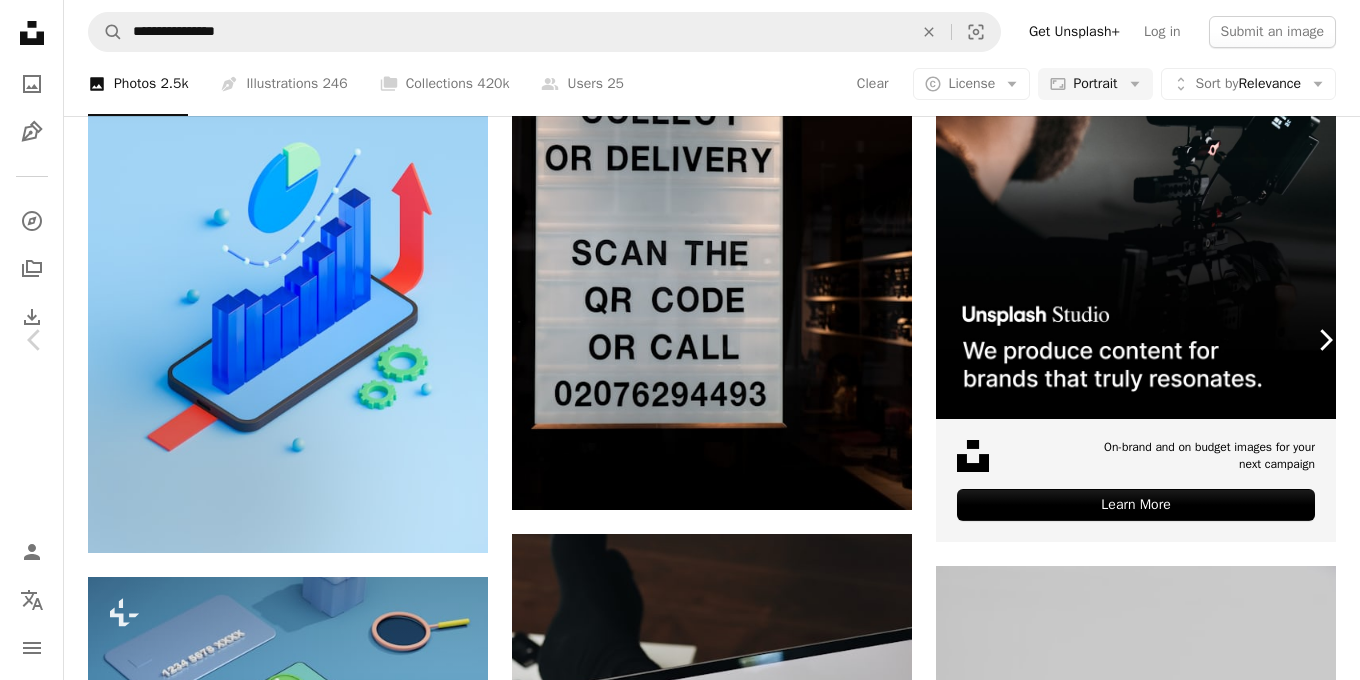 click on "Chevron right" at bounding box center [1325, 340] 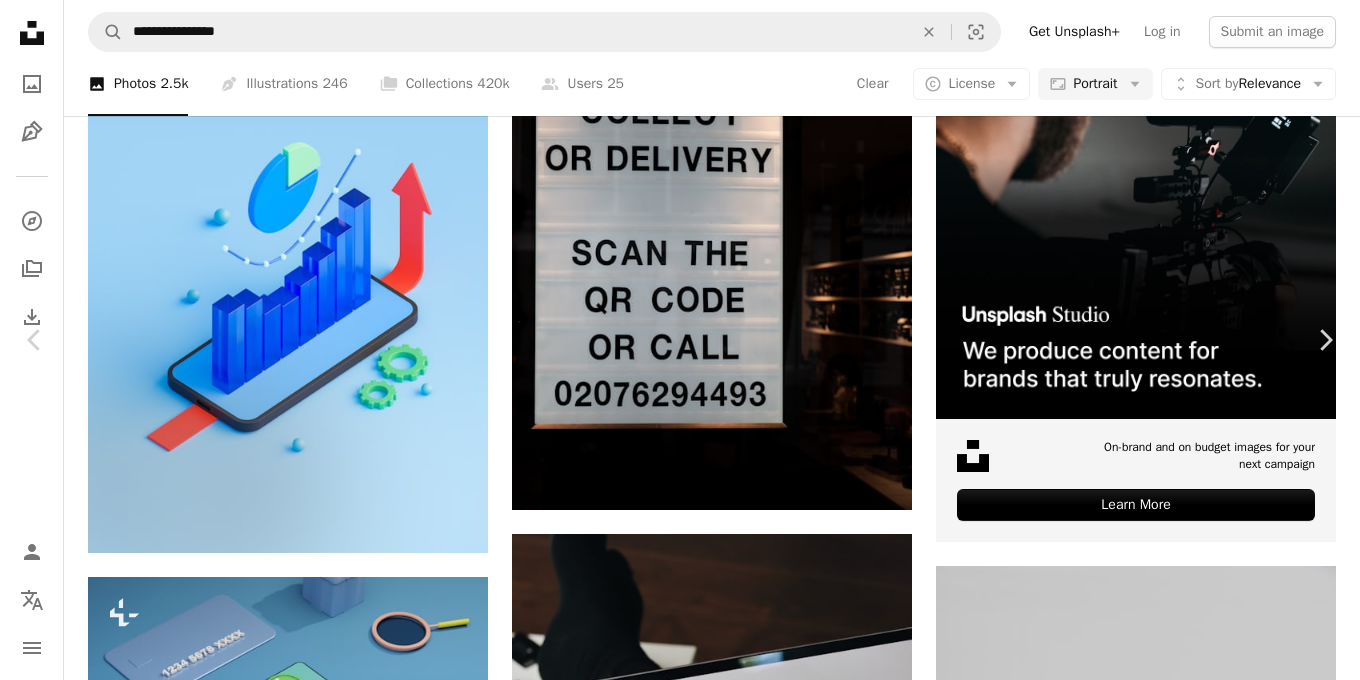 type 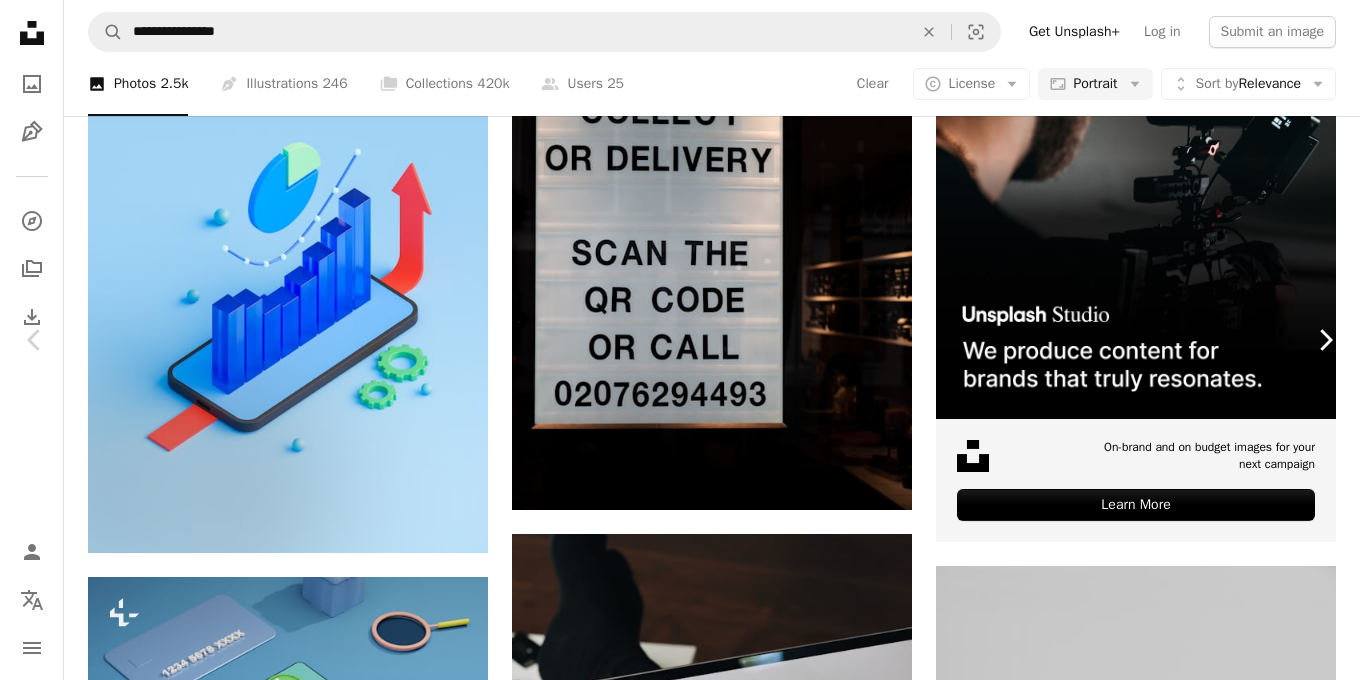 click 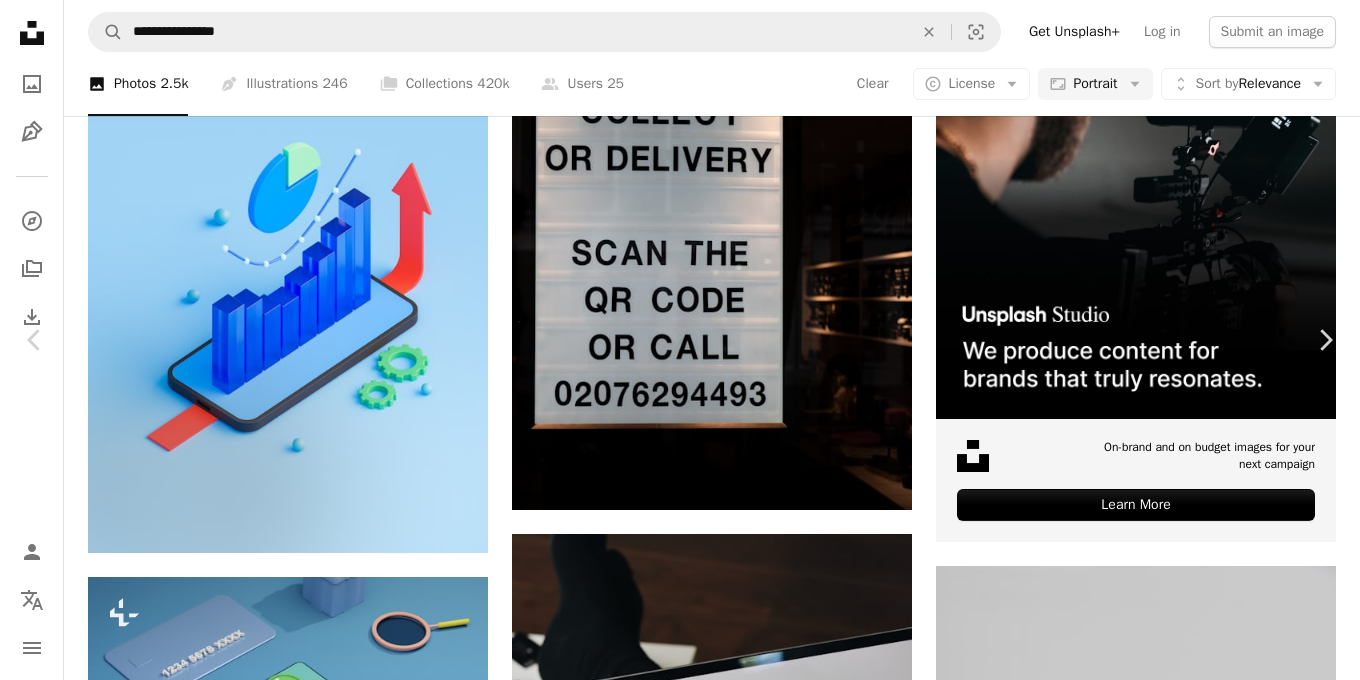 scroll, scrollTop: 120, scrollLeft: 0, axis: vertical 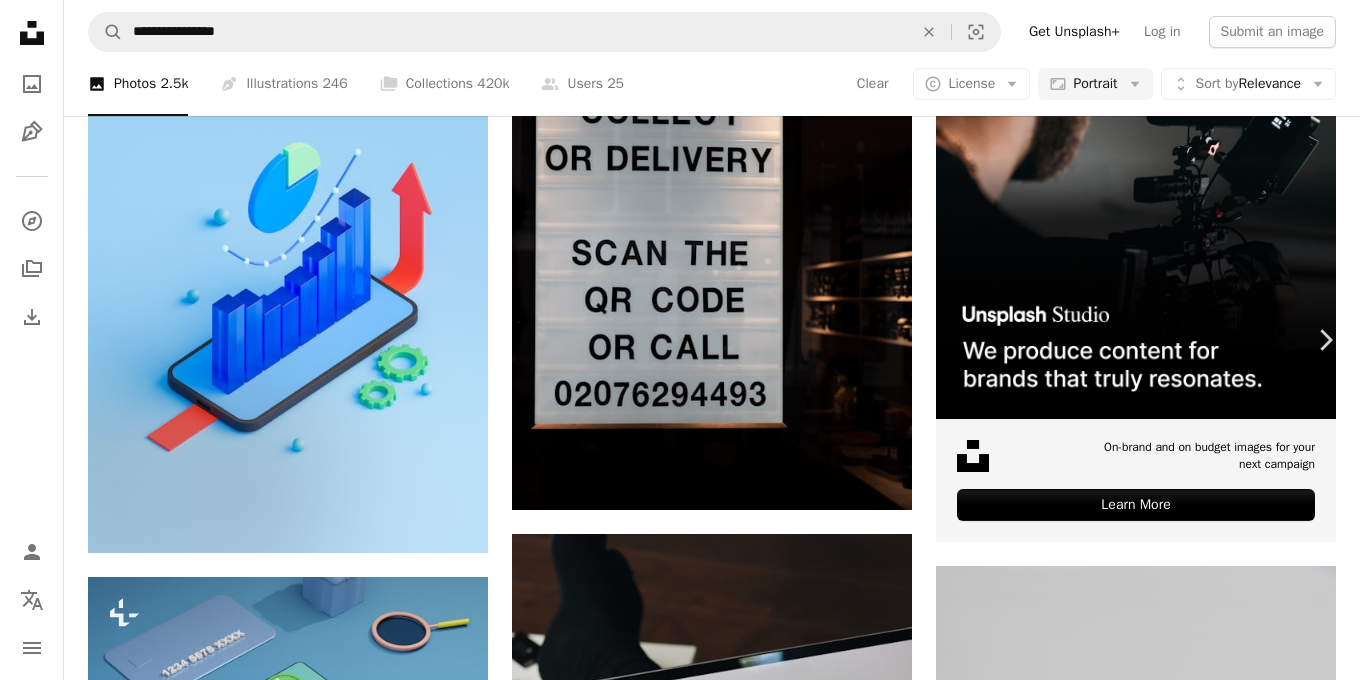 type 